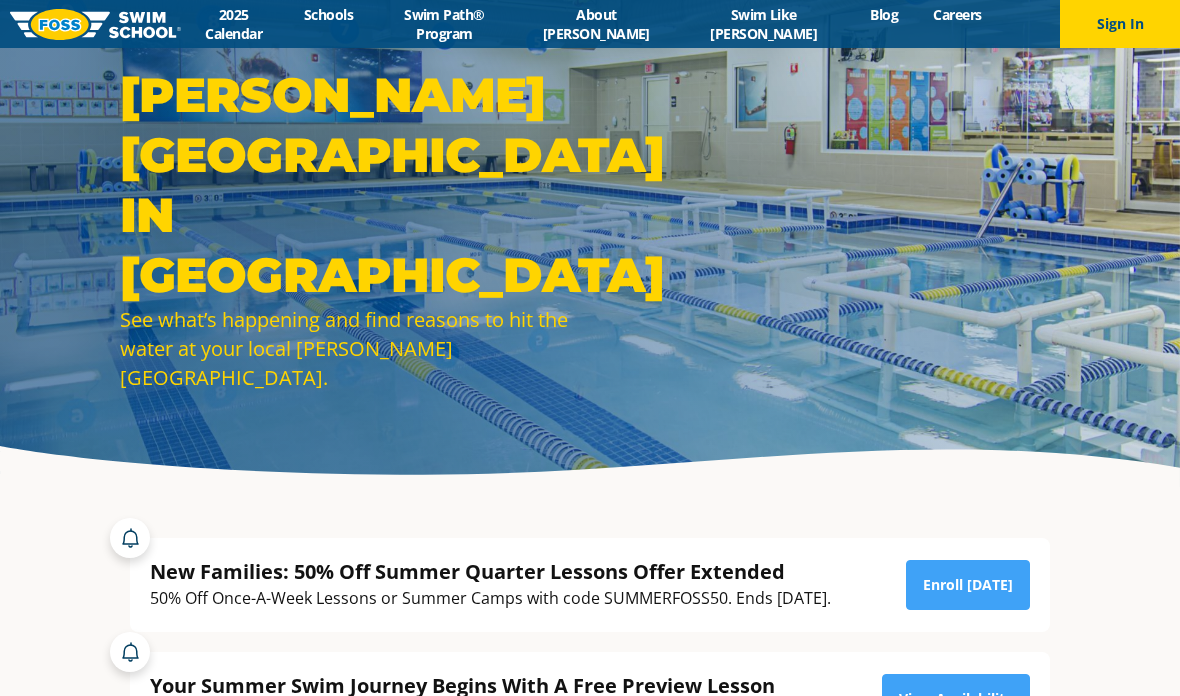 scroll, scrollTop: 0, scrollLeft: 0, axis: both 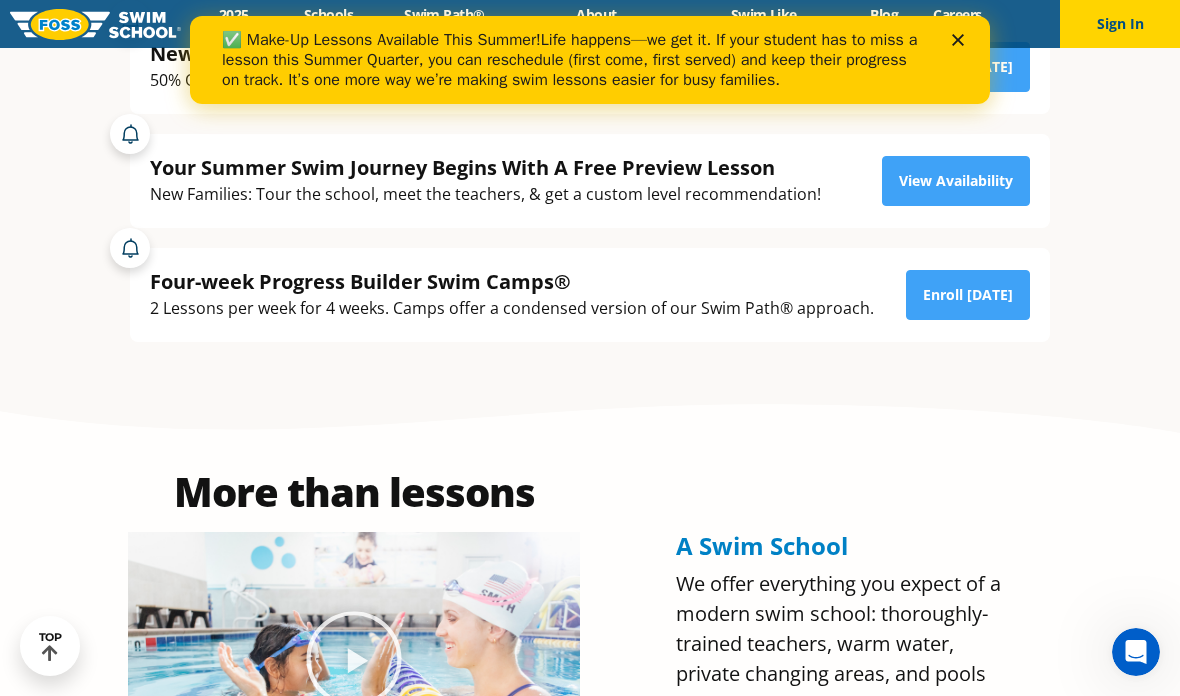 click 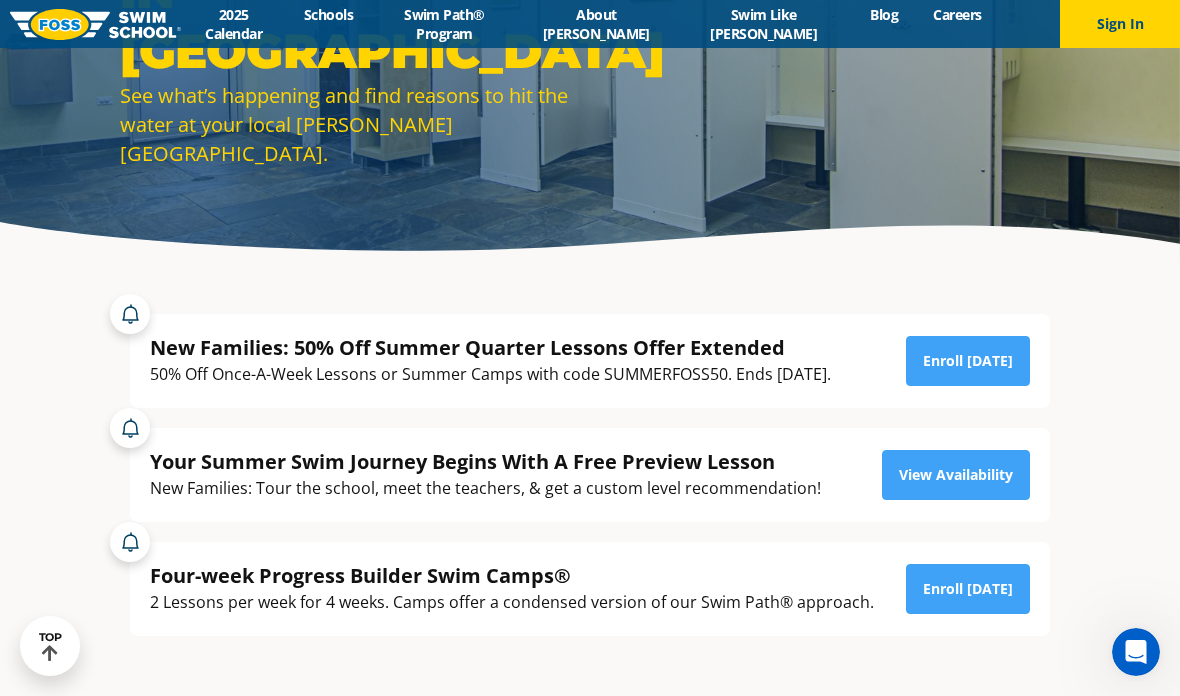 scroll, scrollTop: 0, scrollLeft: 0, axis: both 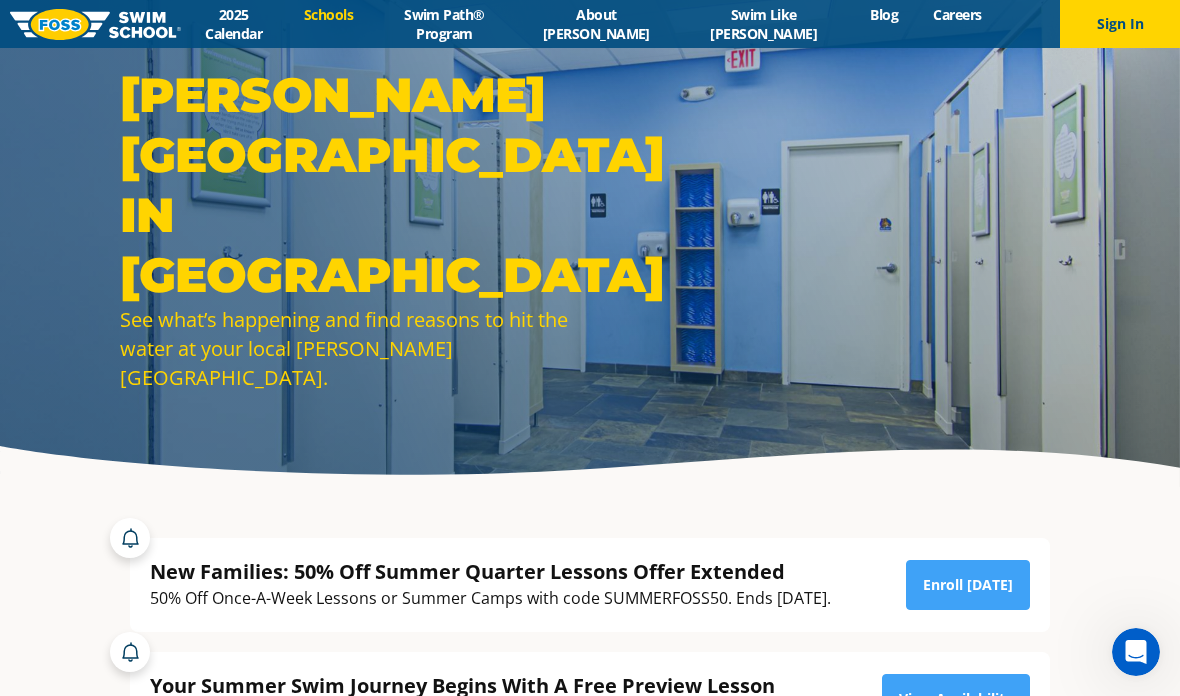 click on "Schools" at bounding box center (328, 14) 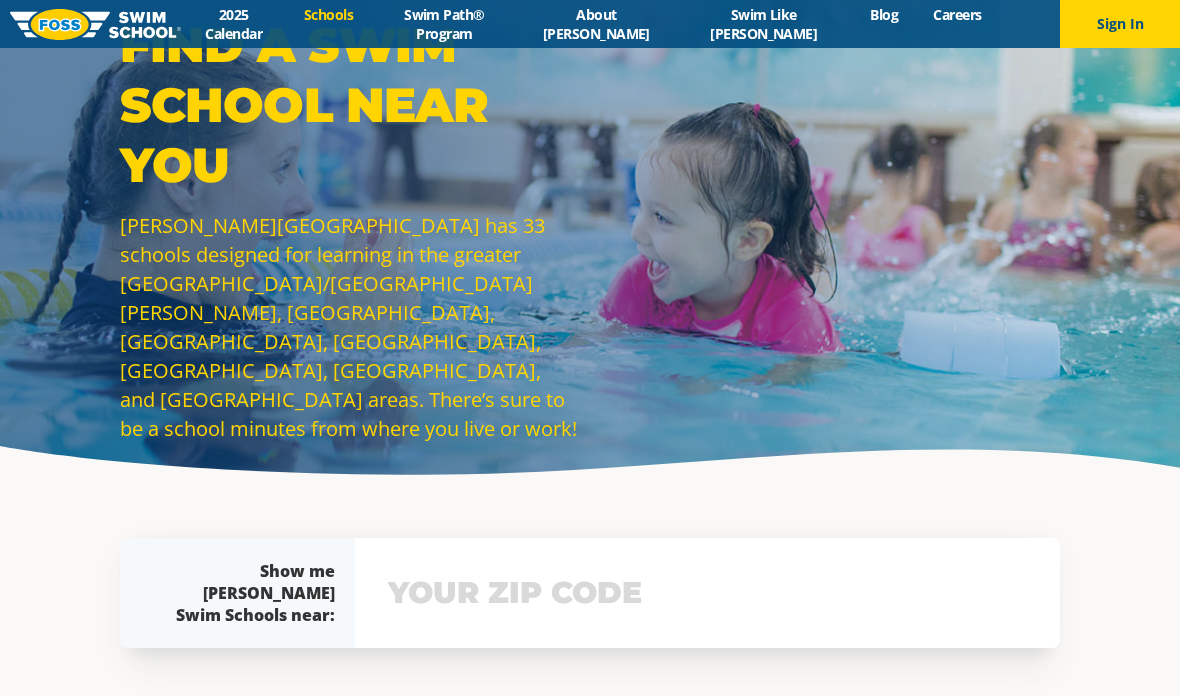 scroll, scrollTop: 0, scrollLeft: 0, axis: both 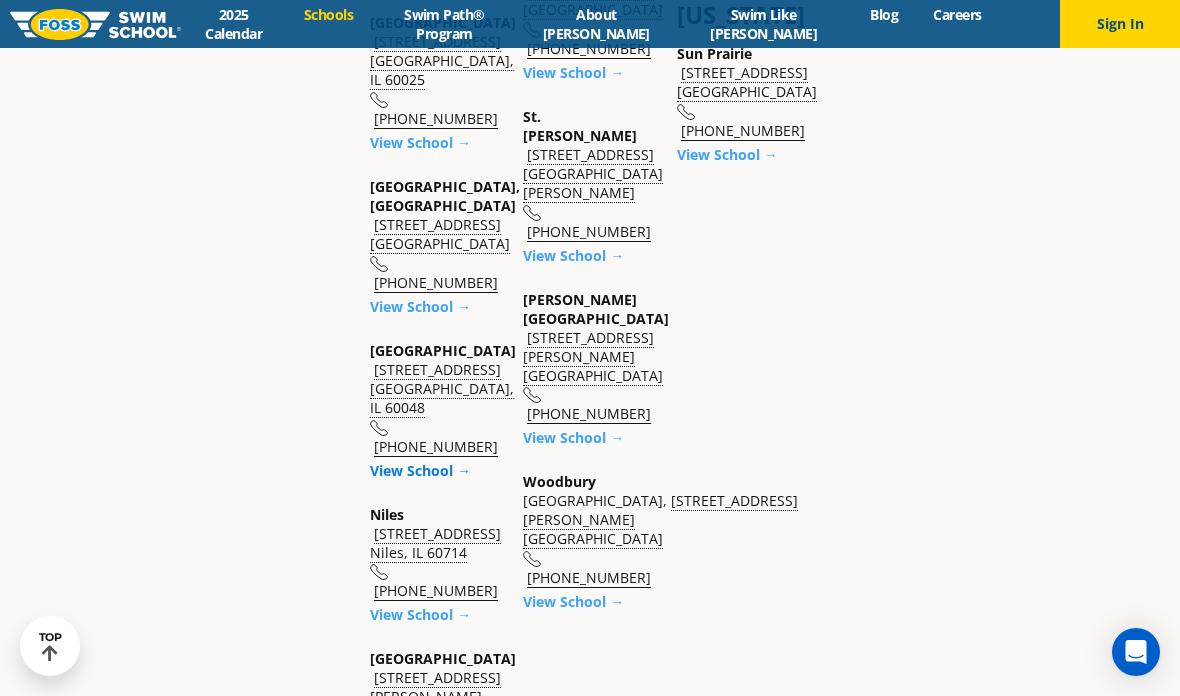 click on "View School →" at bounding box center (420, 470) 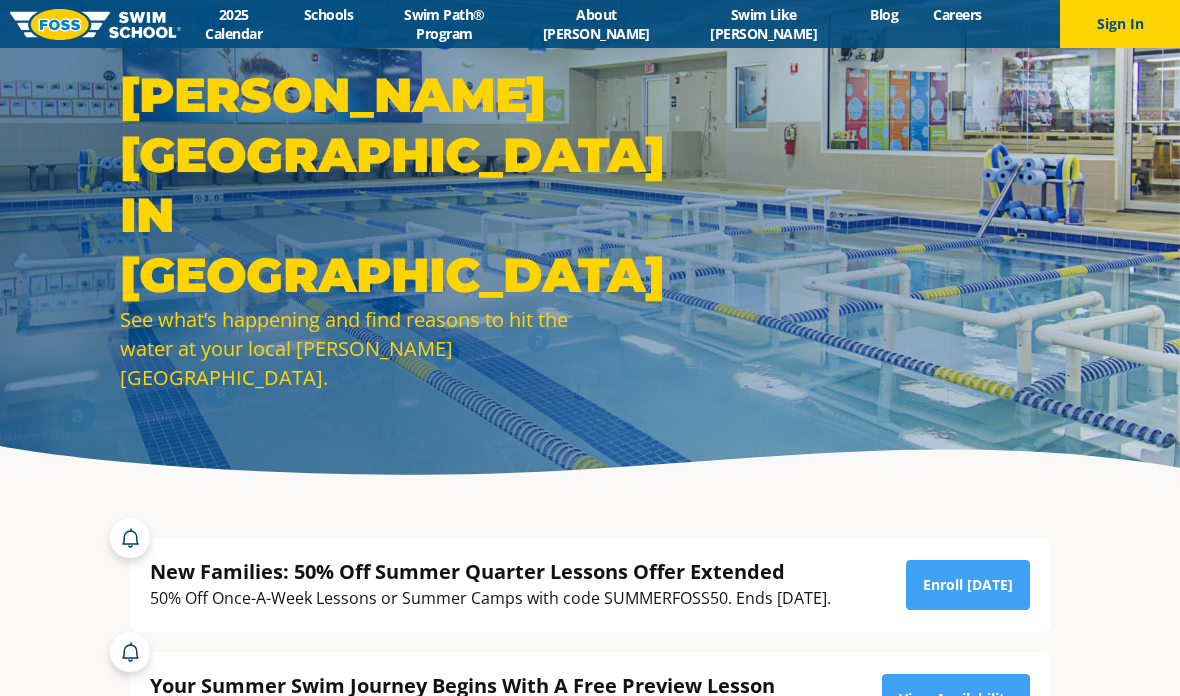 scroll, scrollTop: 0, scrollLeft: 0, axis: both 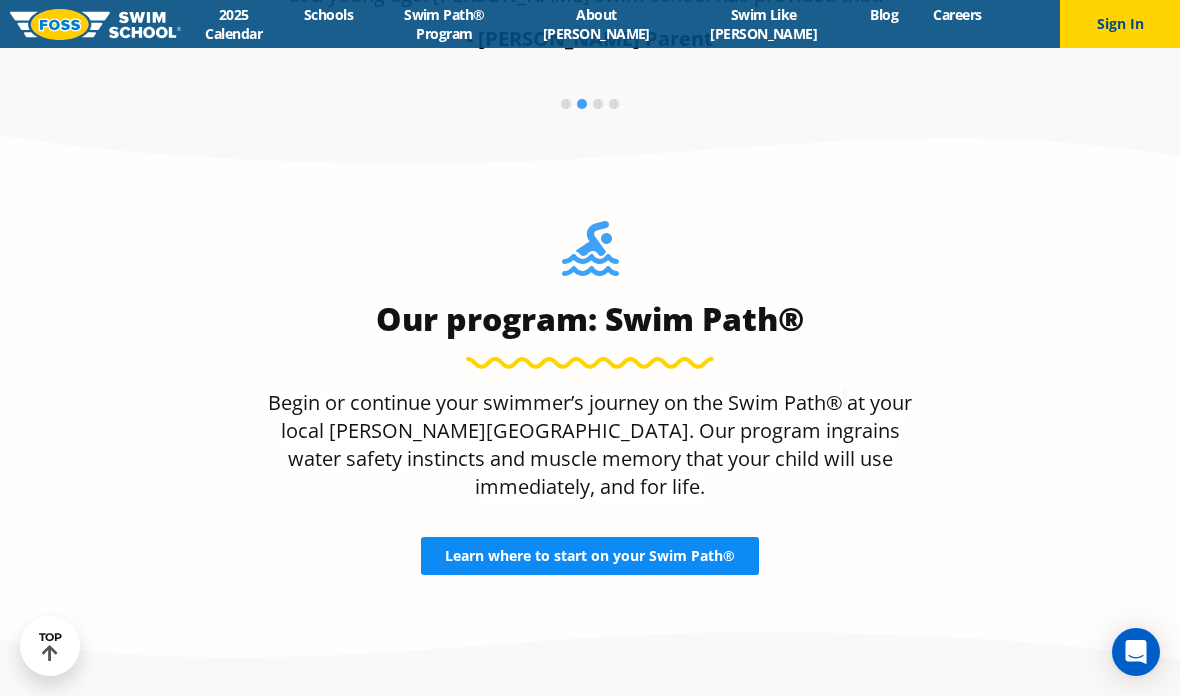 click on "Learn where to start on your Swim Path®" at bounding box center (590, 556) 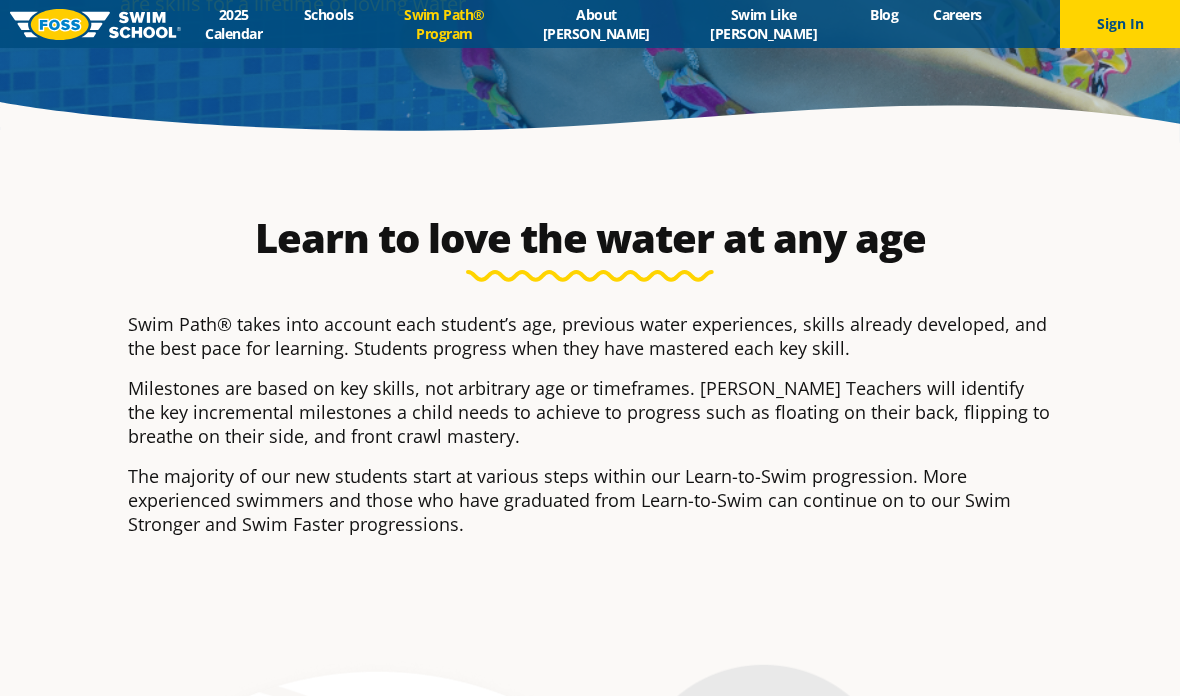 scroll, scrollTop: 0, scrollLeft: 0, axis: both 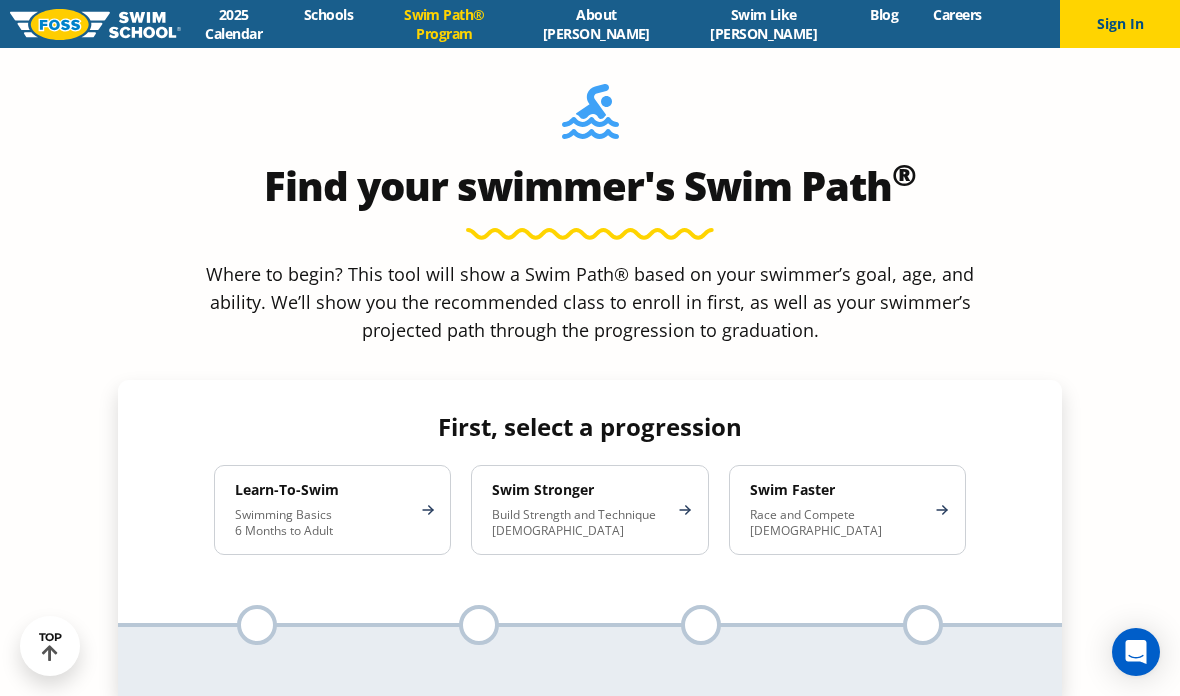 click at bounding box center (257, 625) 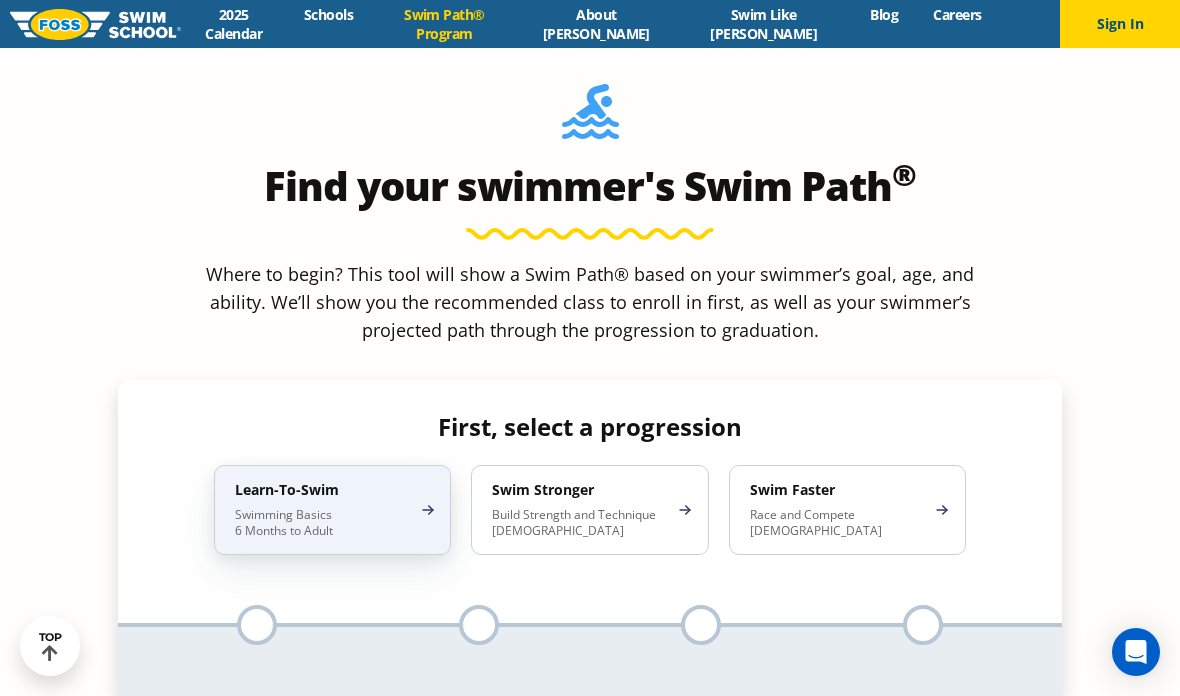 click on "Swimming Basics 6 Months to Adult" at bounding box center [322, 523] 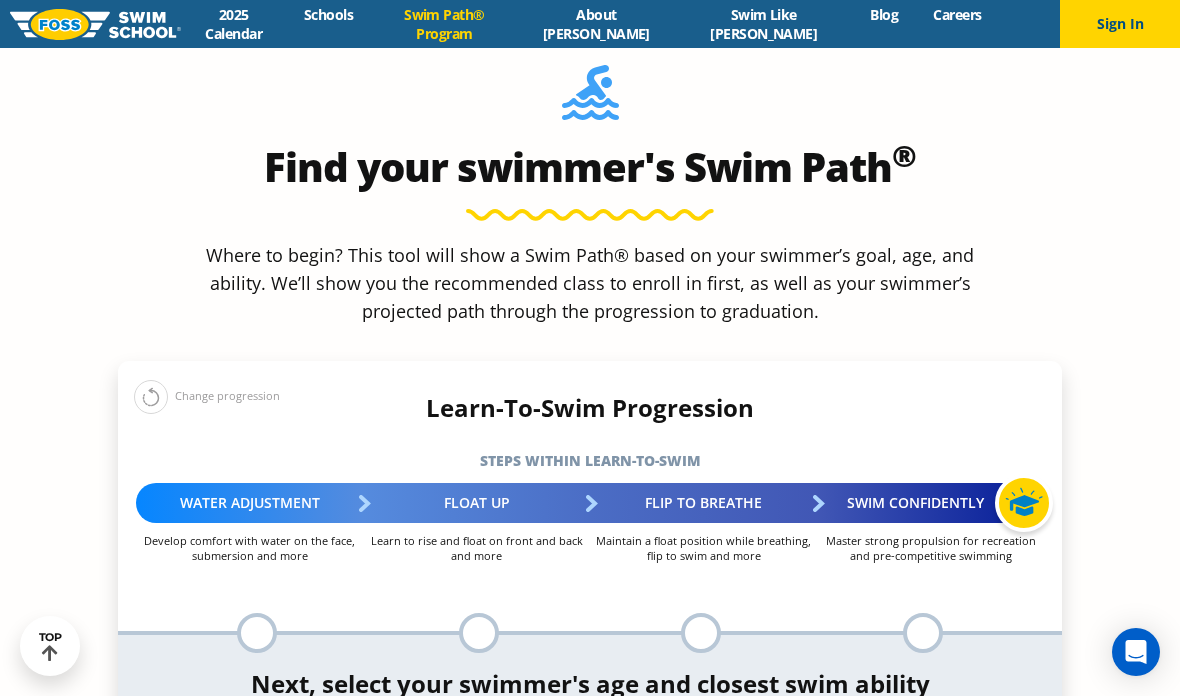 scroll, scrollTop: 1806, scrollLeft: 0, axis: vertical 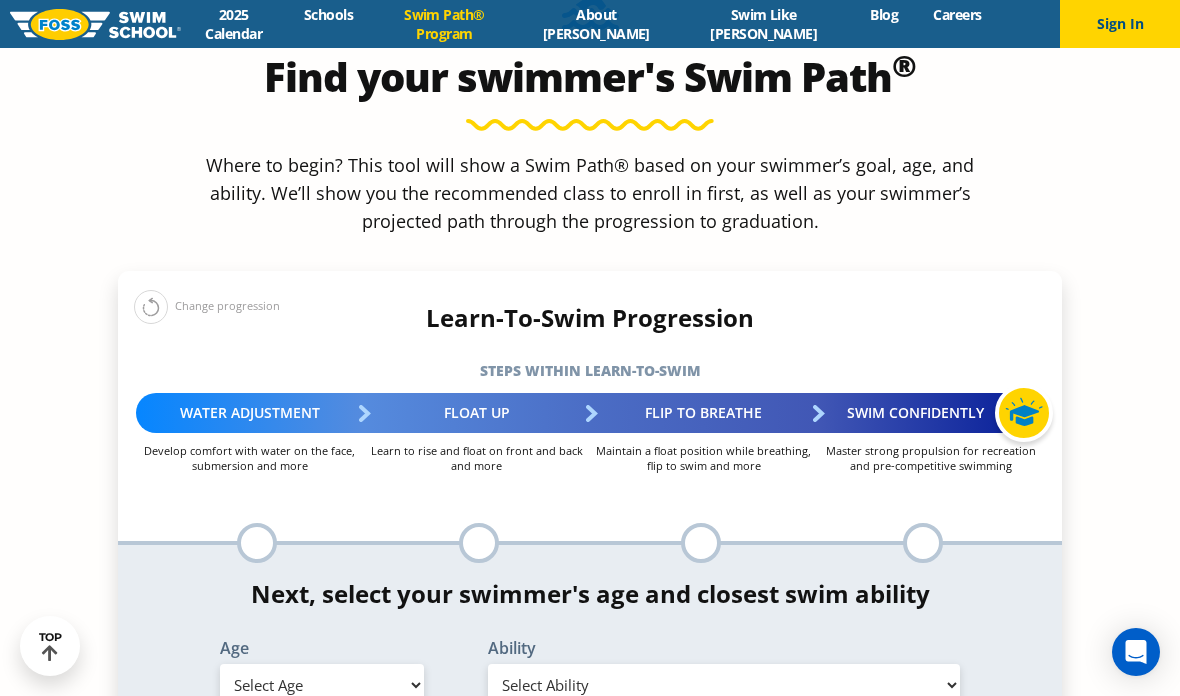 select on "adult-18-years-" 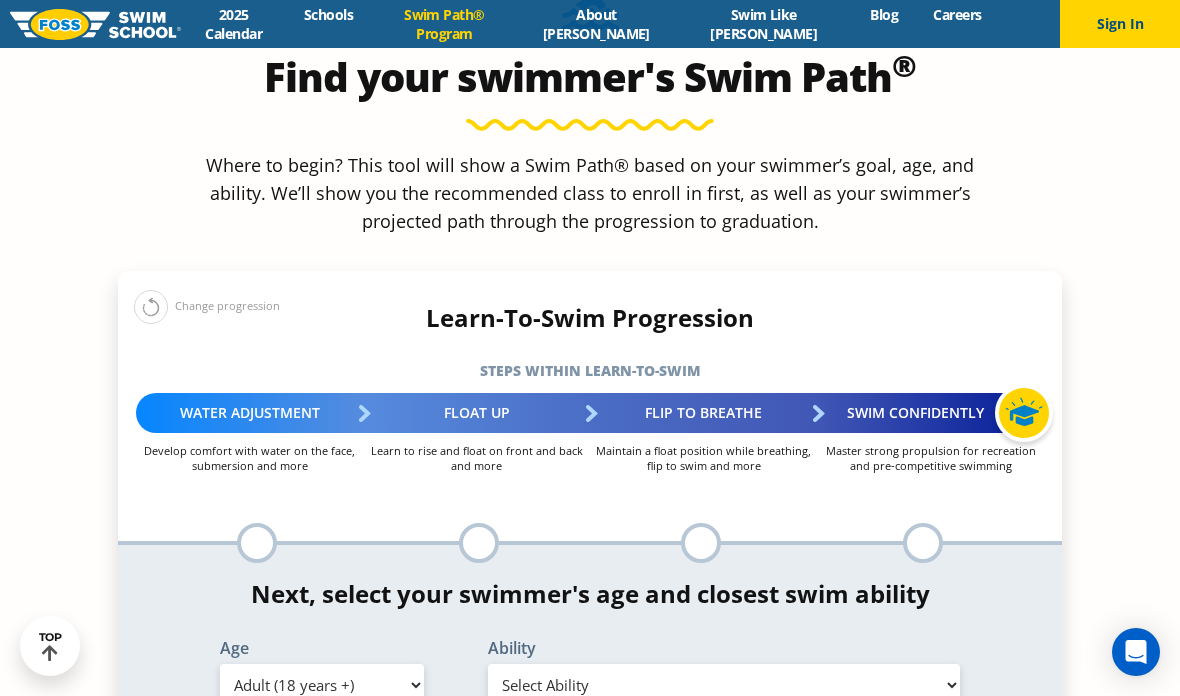 select on "adult-18-years--uncomfortable-putting-face-in-the-water-andor-getting-water-on-ears-while-floating-on-back" 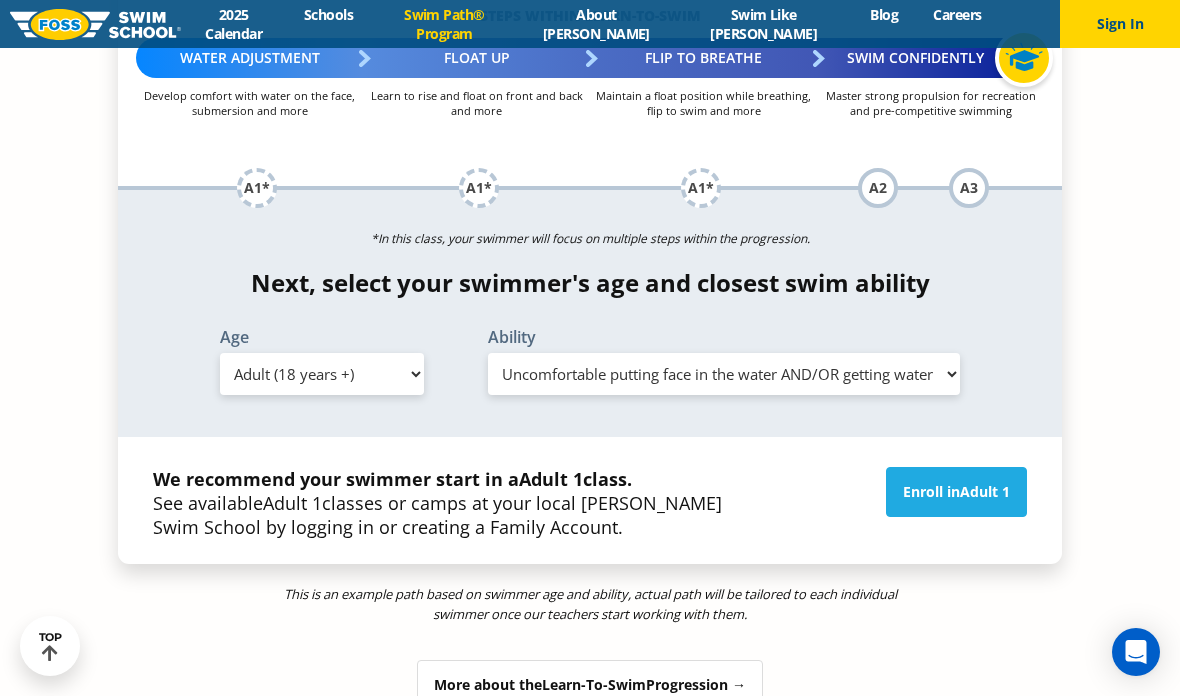 scroll, scrollTop: 2251, scrollLeft: 0, axis: vertical 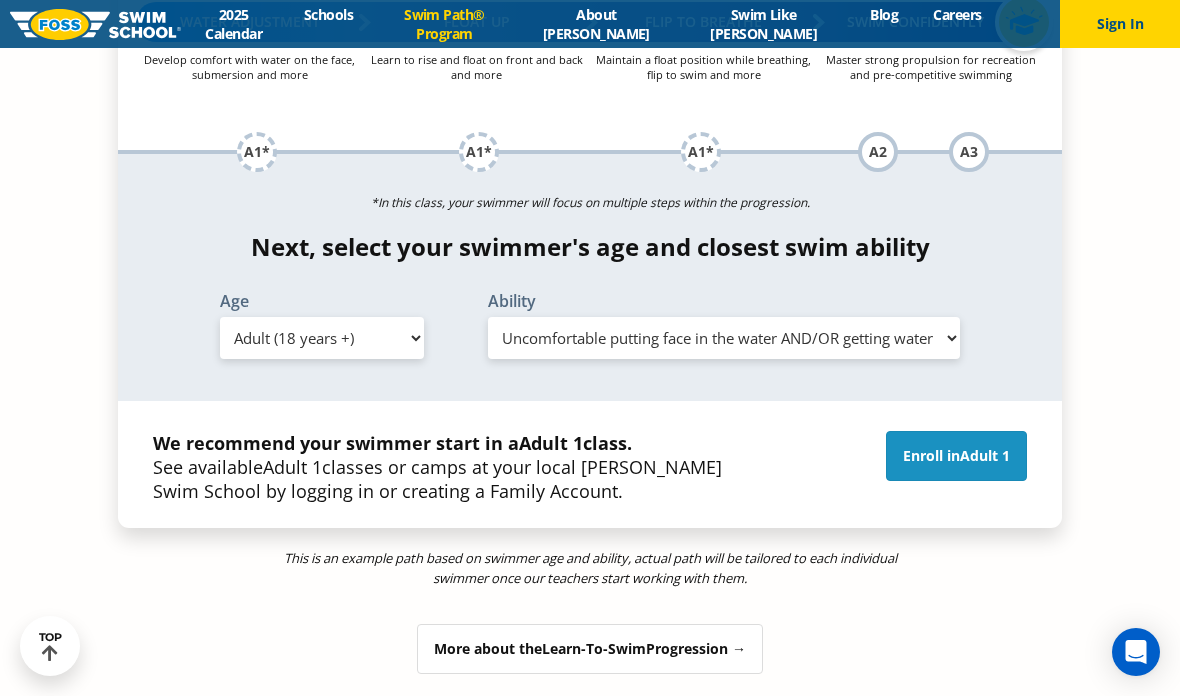 click on "Enroll in  Adult 1" at bounding box center (956, 456) 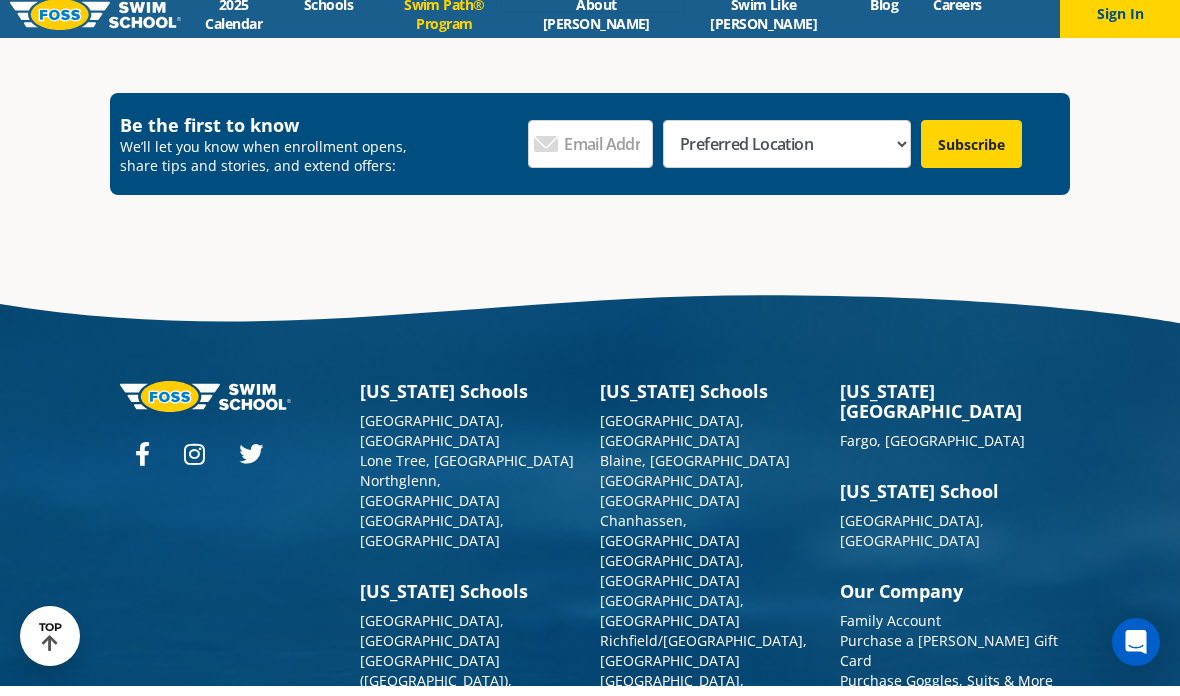 scroll, scrollTop: 6328, scrollLeft: 0, axis: vertical 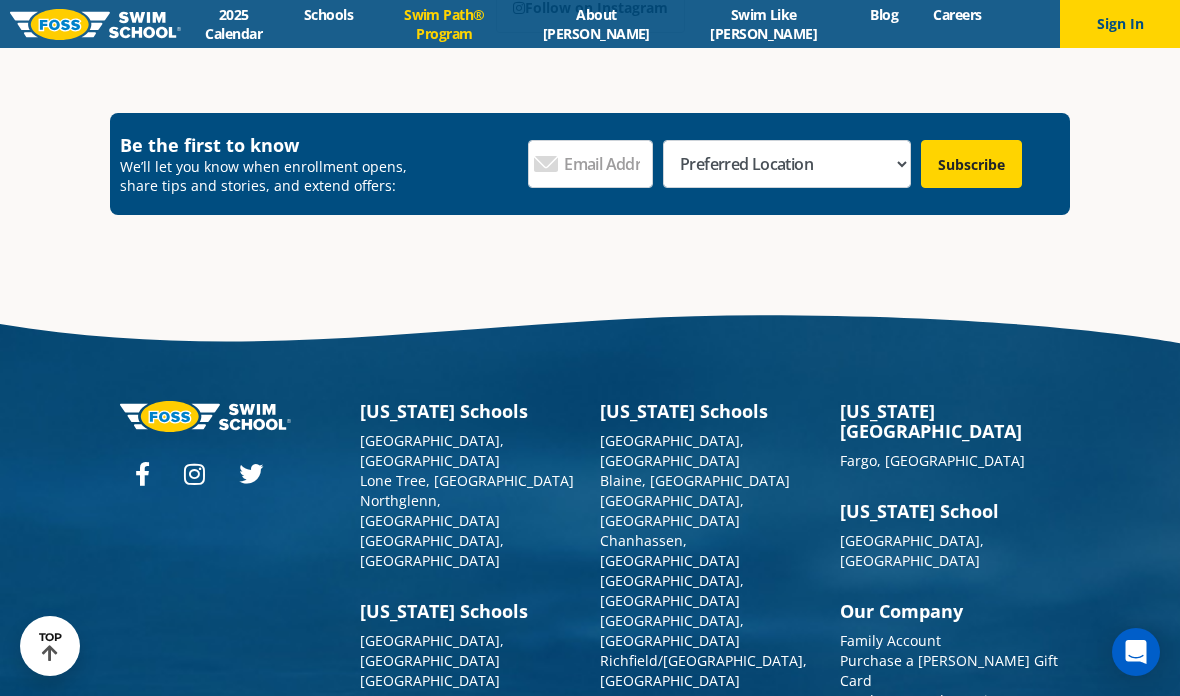 click on "[GEOGRAPHIC_DATA], [GEOGRAPHIC_DATA]" at bounding box center [432, 870] 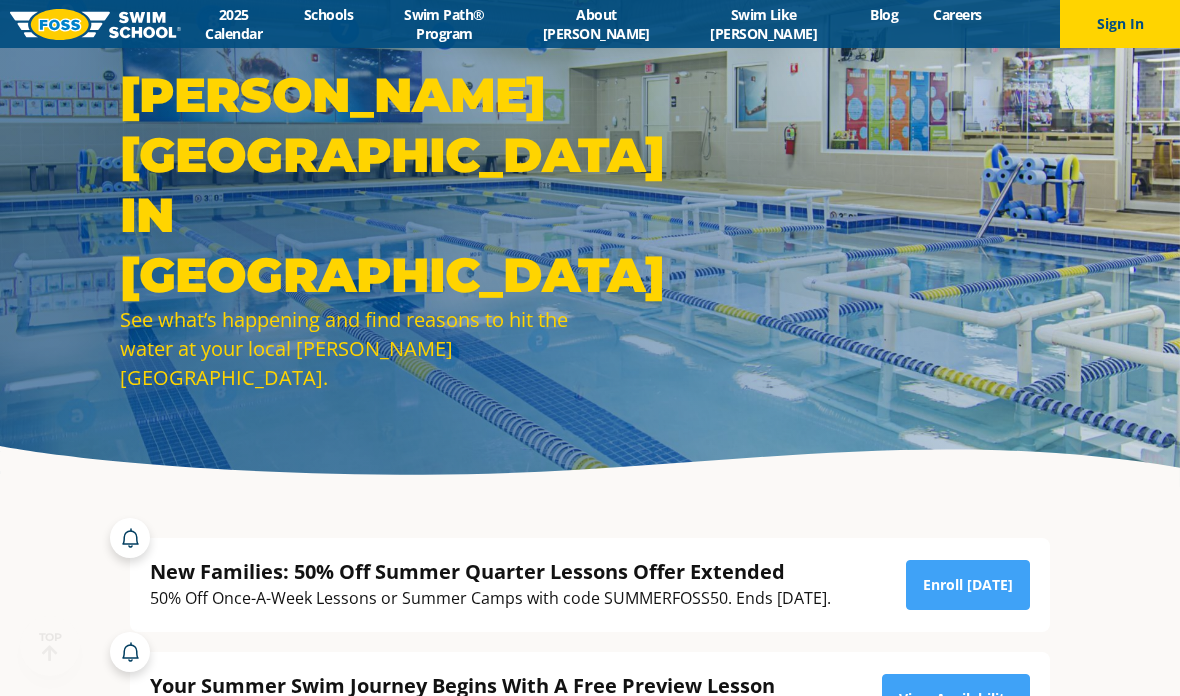 scroll, scrollTop: 89, scrollLeft: 0, axis: vertical 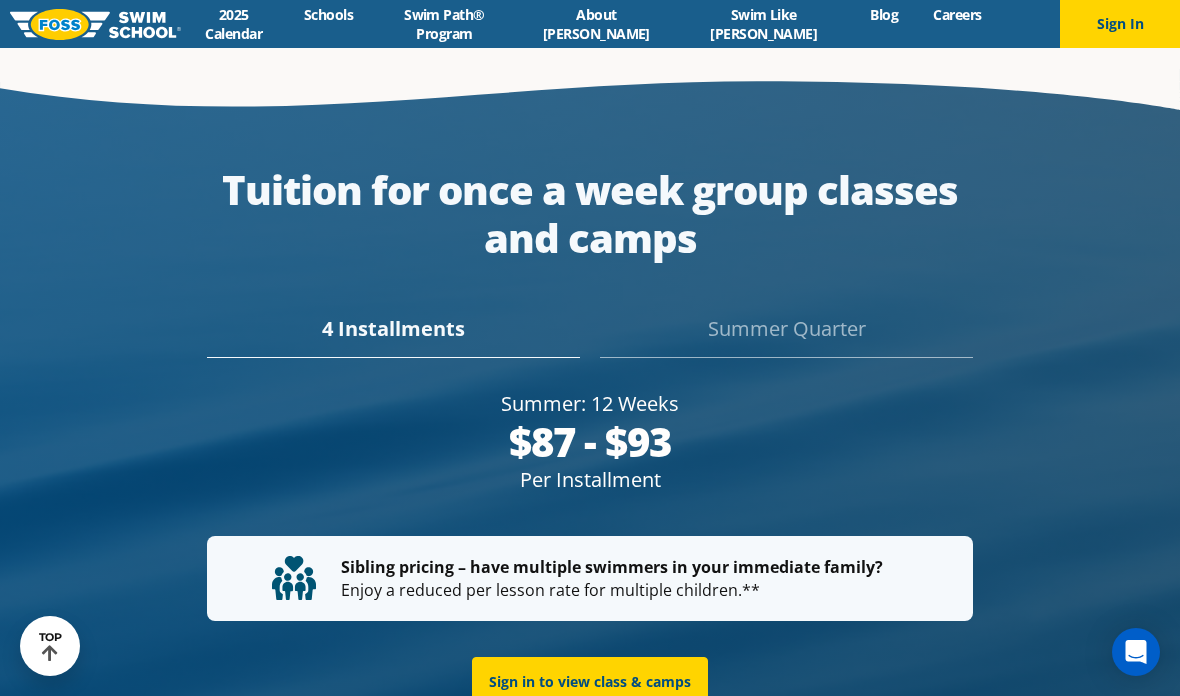 click on "Summer Quarter" at bounding box center (786, 336) 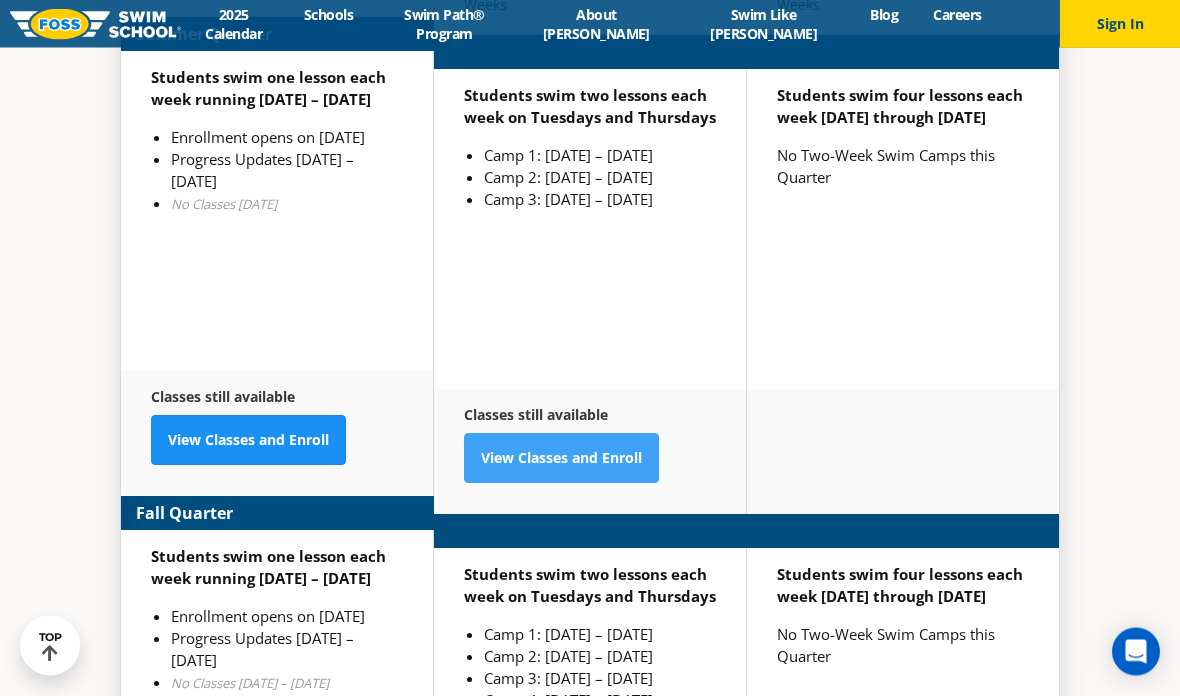 scroll, scrollTop: 4801, scrollLeft: 0, axis: vertical 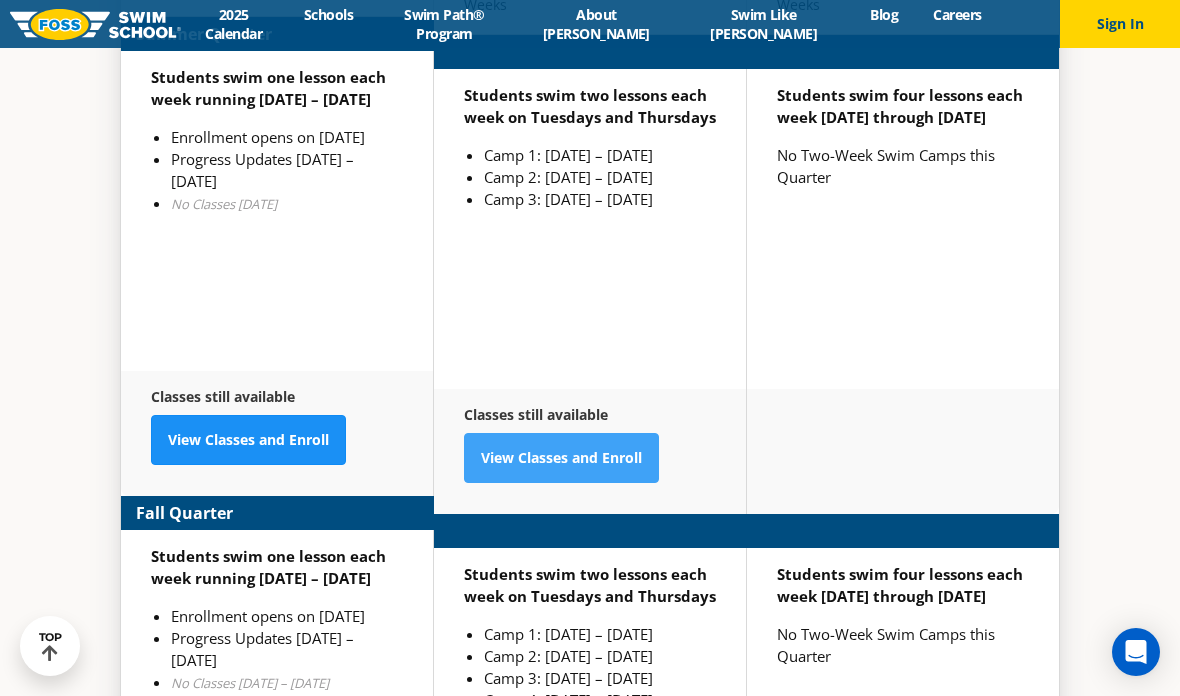 click on "Classes still available
View Classes and Enroll" at bounding box center (277, 433) 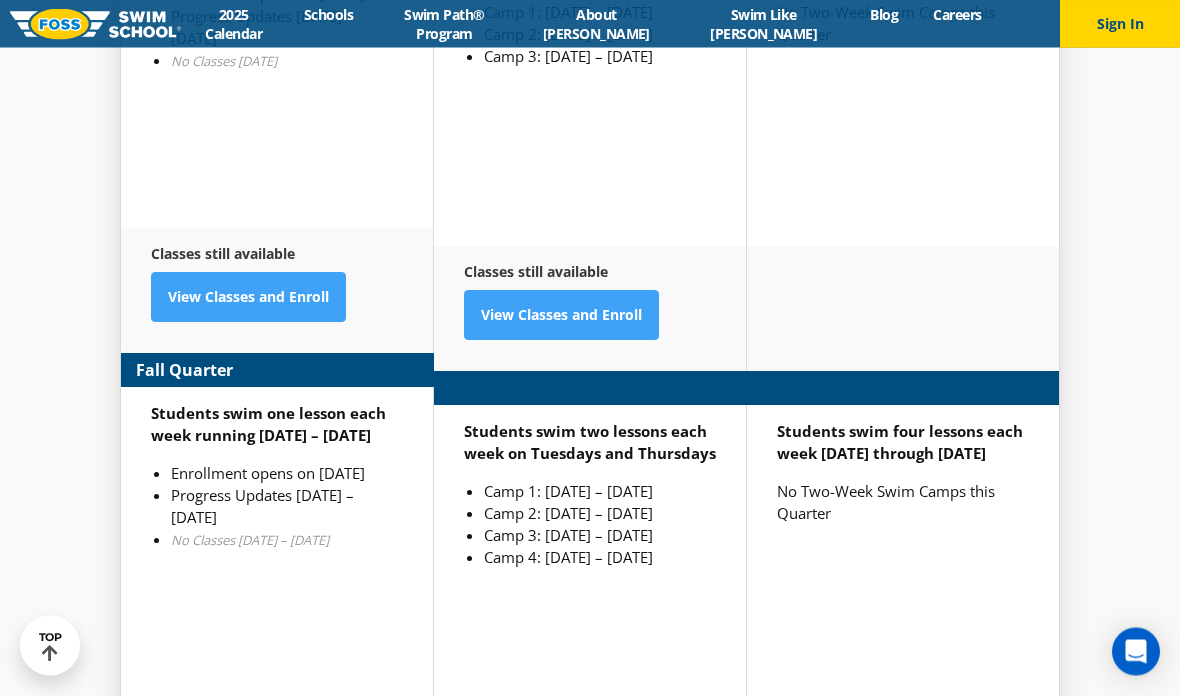 scroll, scrollTop: 4944, scrollLeft: 0, axis: vertical 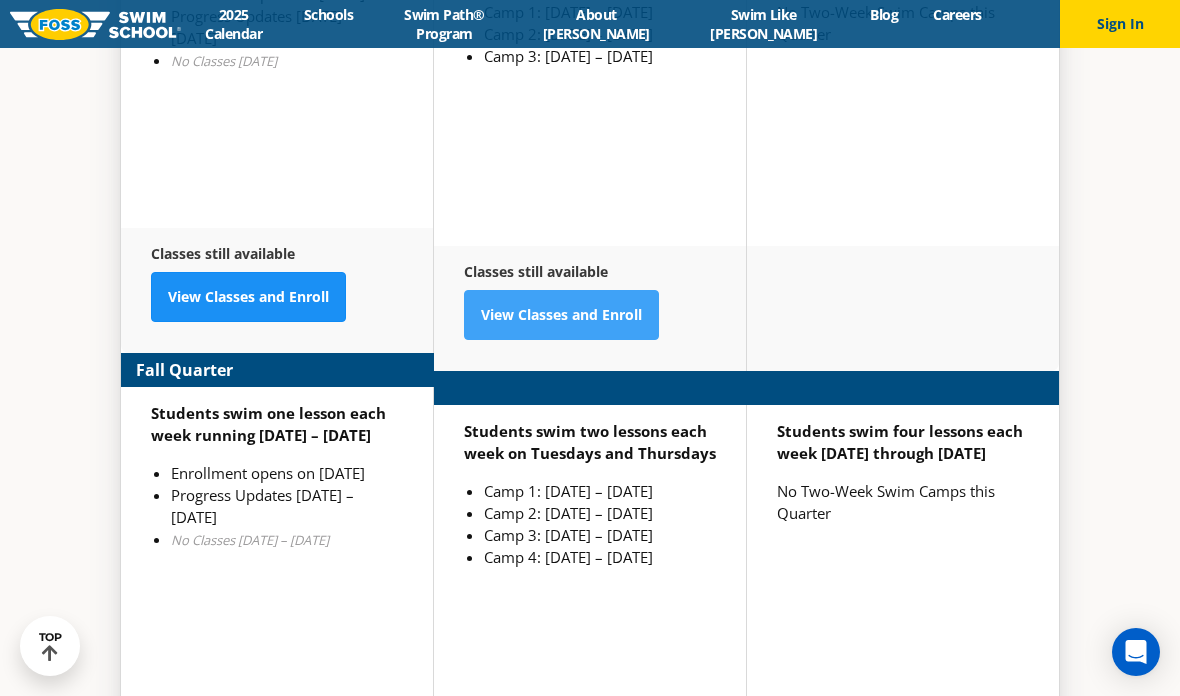 click on "View Classes and Enroll" at bounding box center [248, 297] 